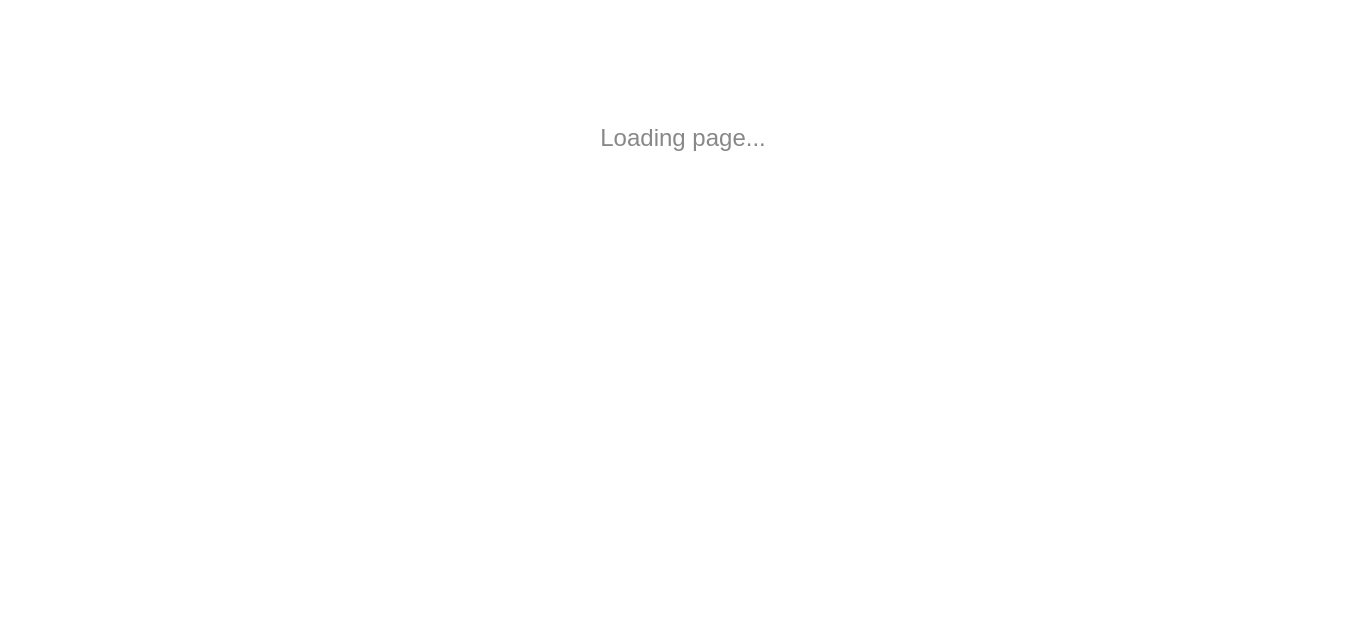 scroll, scrollTop: 0, scrollLeft: 0, axis: both 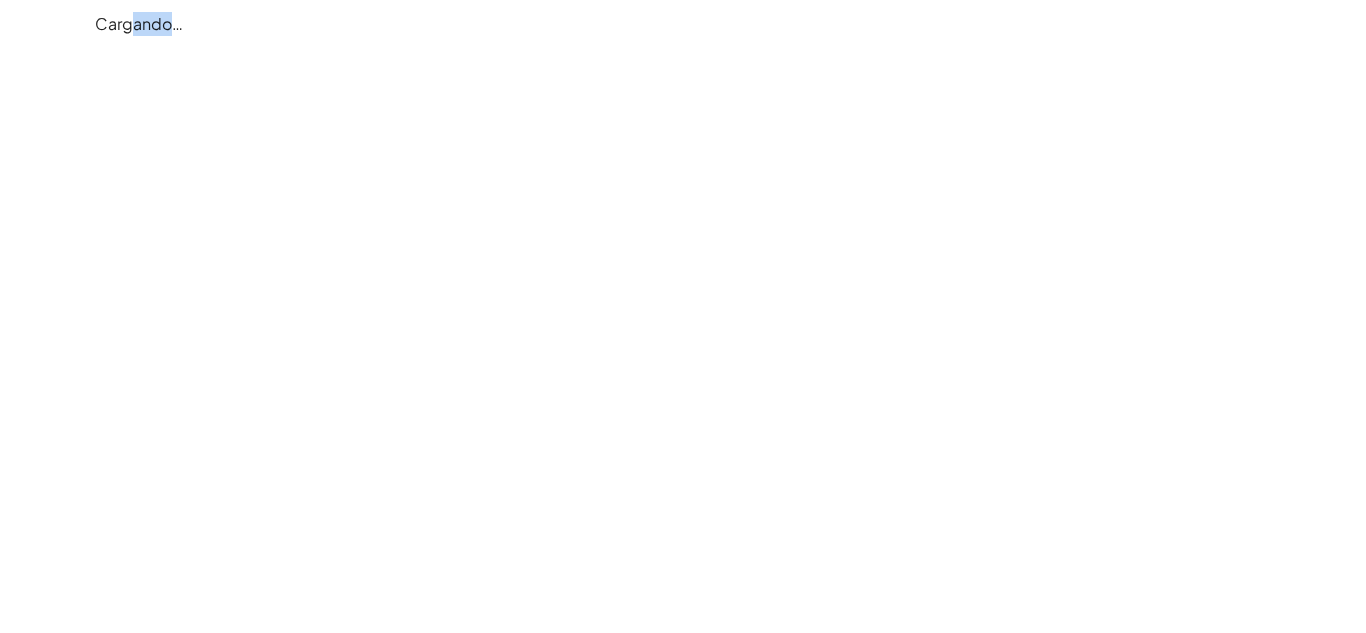 drag, startPoint x: 137, startPoint y: 30, endPoint x: 181, endPoint y: 31, distance: 44.011364 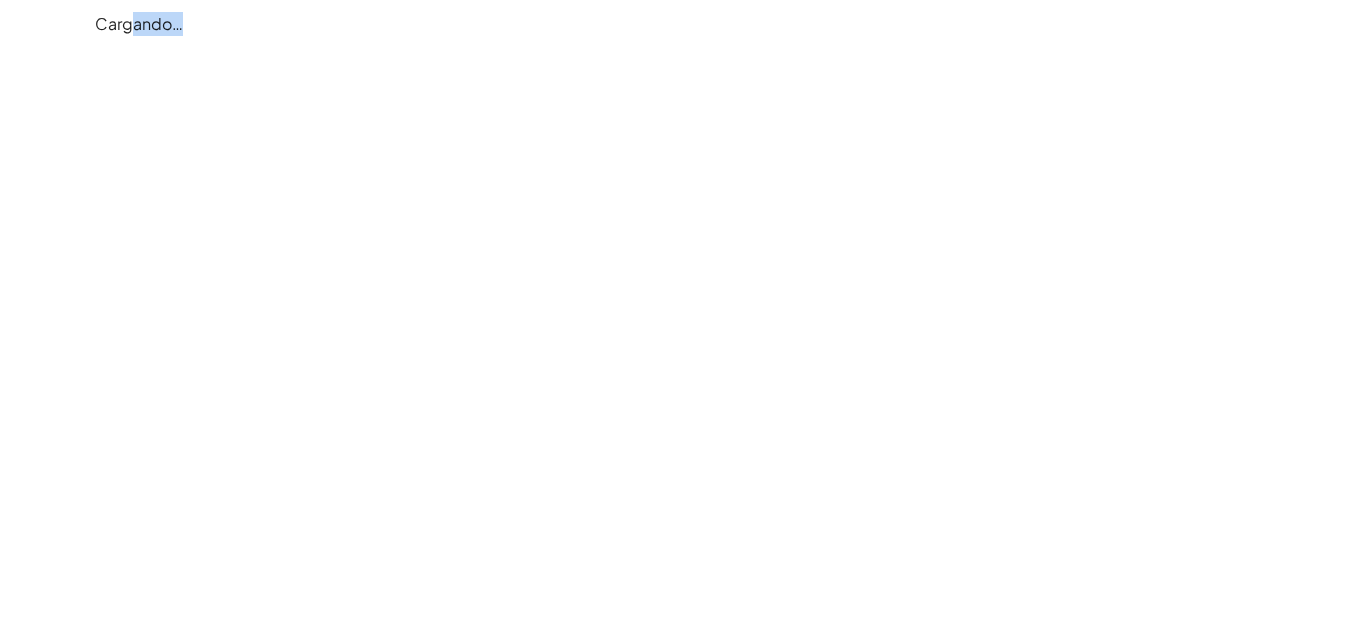click on "Cargando…" at bounding box center (139, 23) 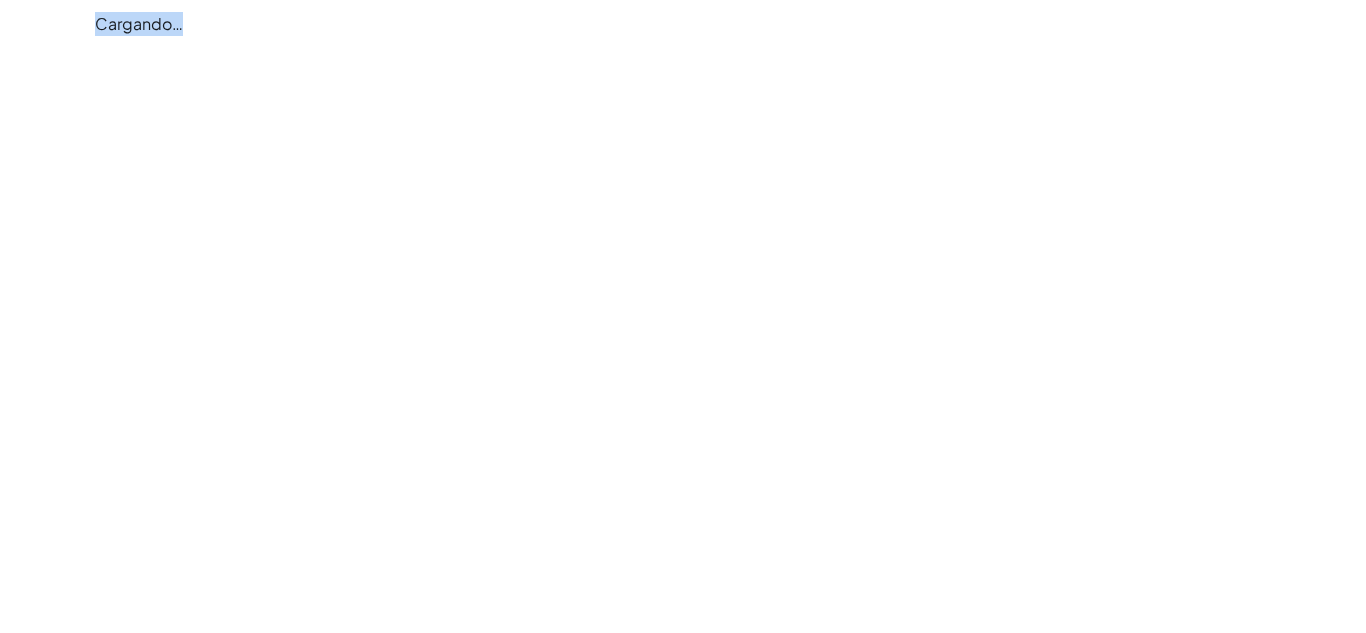 drag, startPoint x: 181, startPoint y: 31, endPoint x: 99, endPoint y: 19, distance: 82.8734 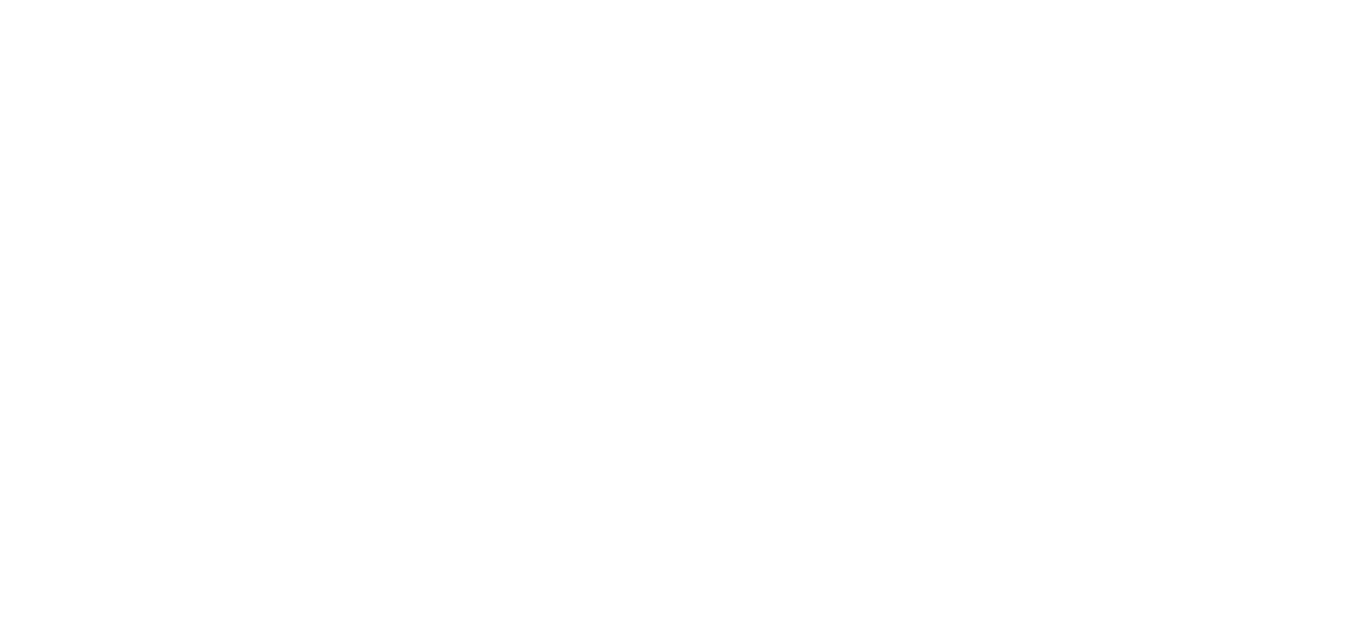 scroll, scrollTop: 0, scrollLeft: 0, axis: both 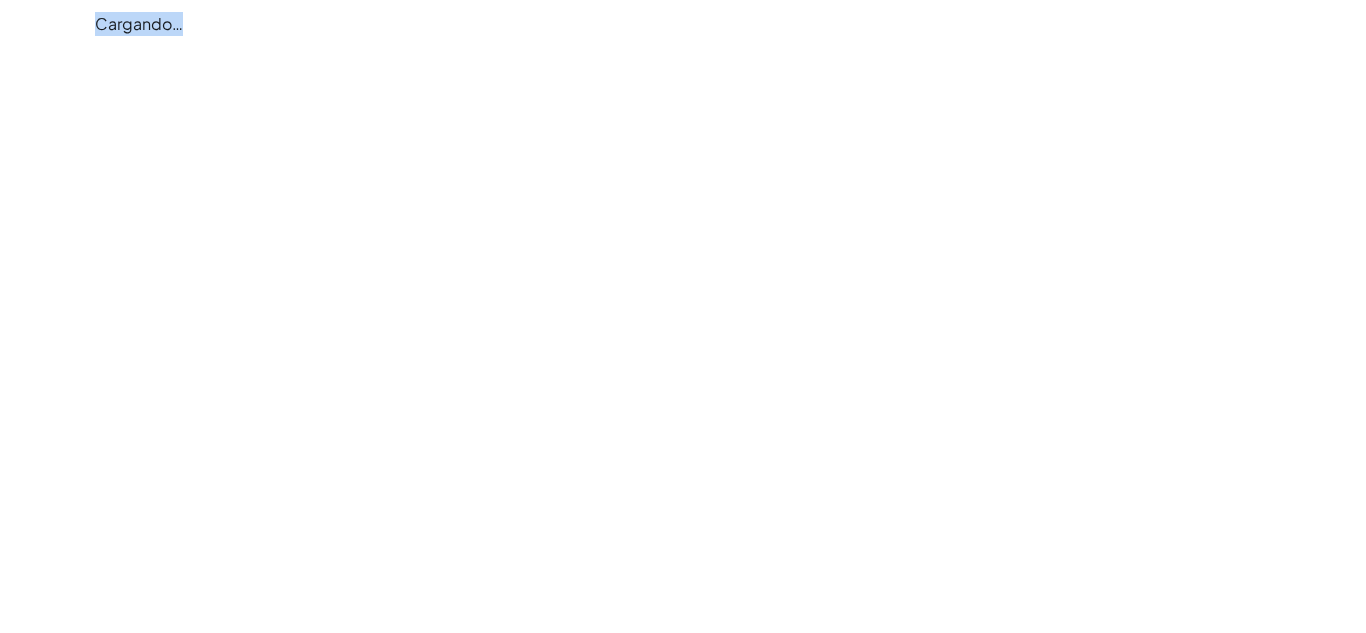 drag, startPoint x: 97, startPoint y: 26, endPoint x: 192, endPoint y: 22, distance: 95.084175 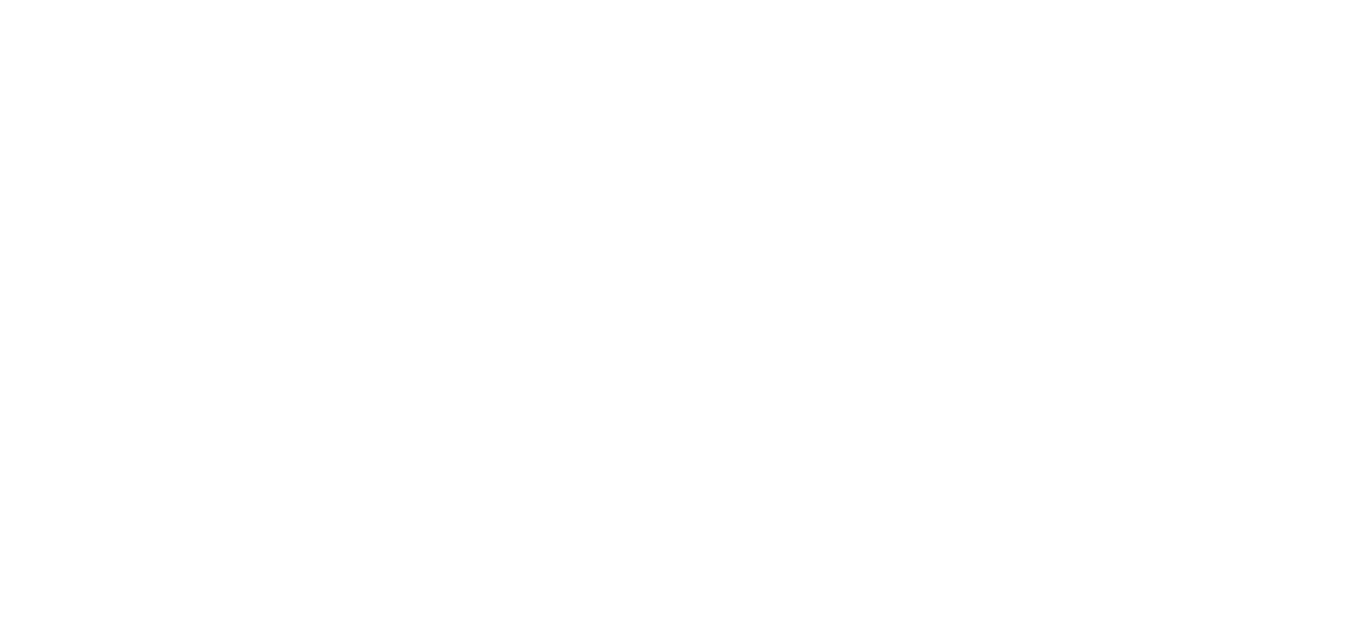 scroll, scrollTop: 0, scrollLeft: 0, axis: both 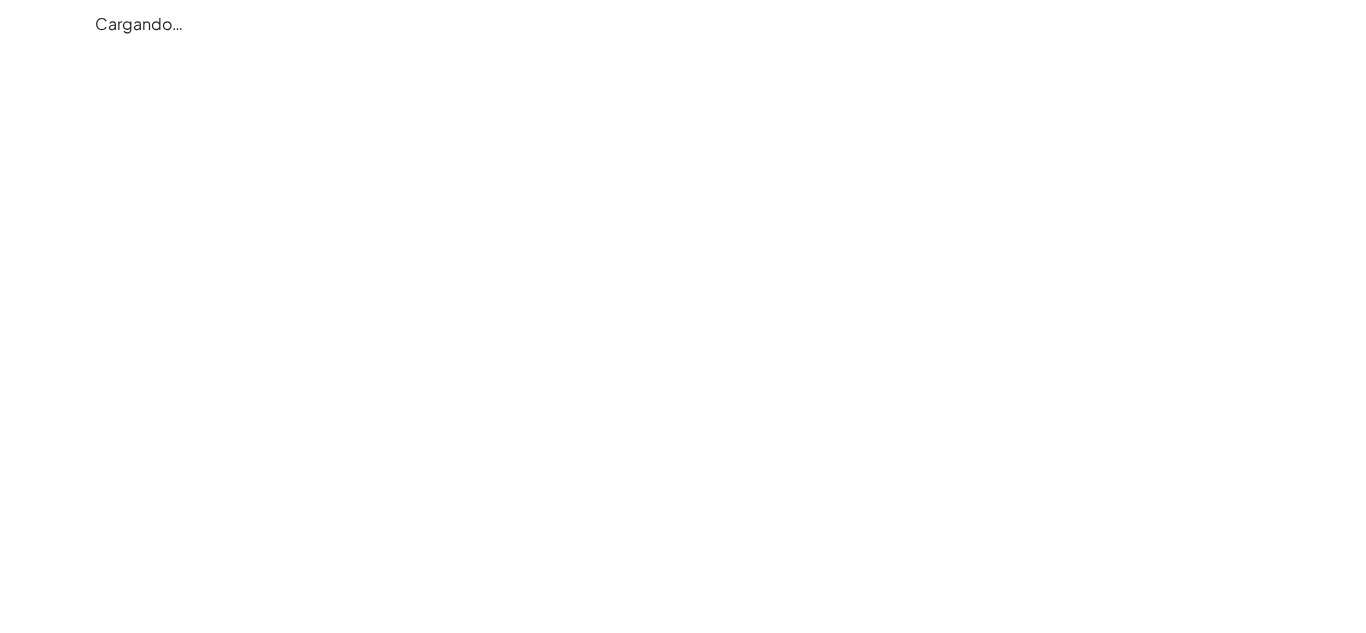 click on "Cargando…" 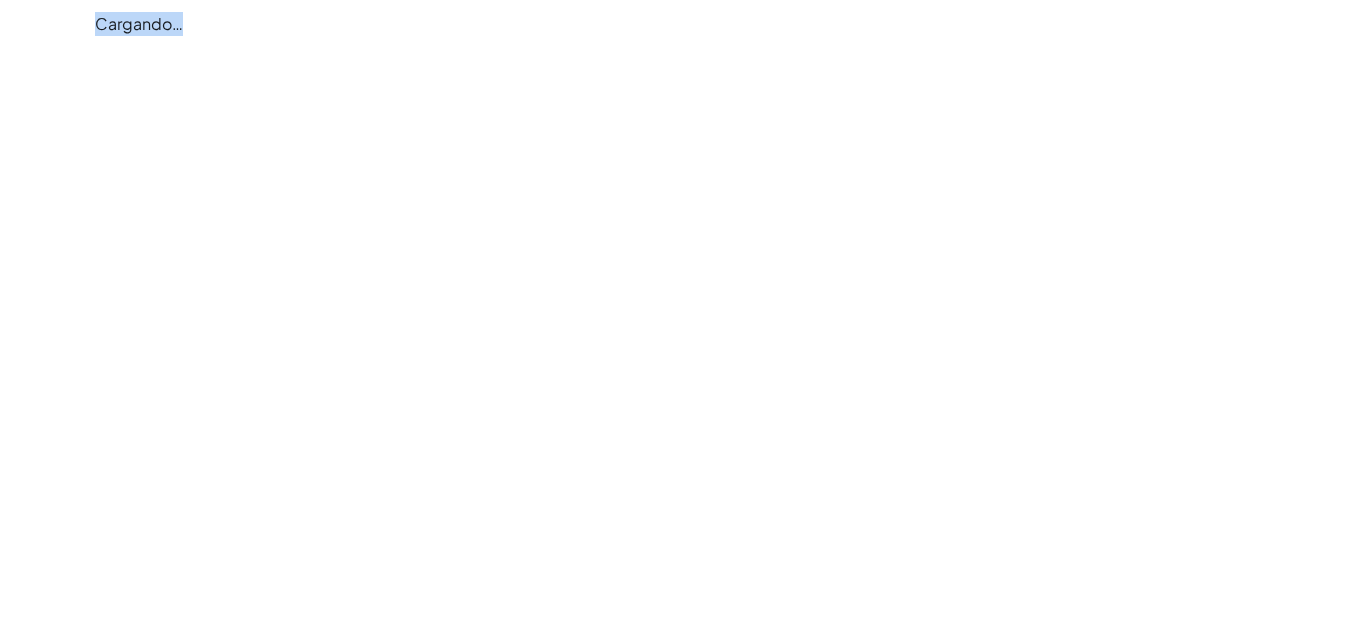 drag, startPoint x: 146, startPoint y: 55, endPoint x: 184, endPoint y: 42, distance: 40.16217 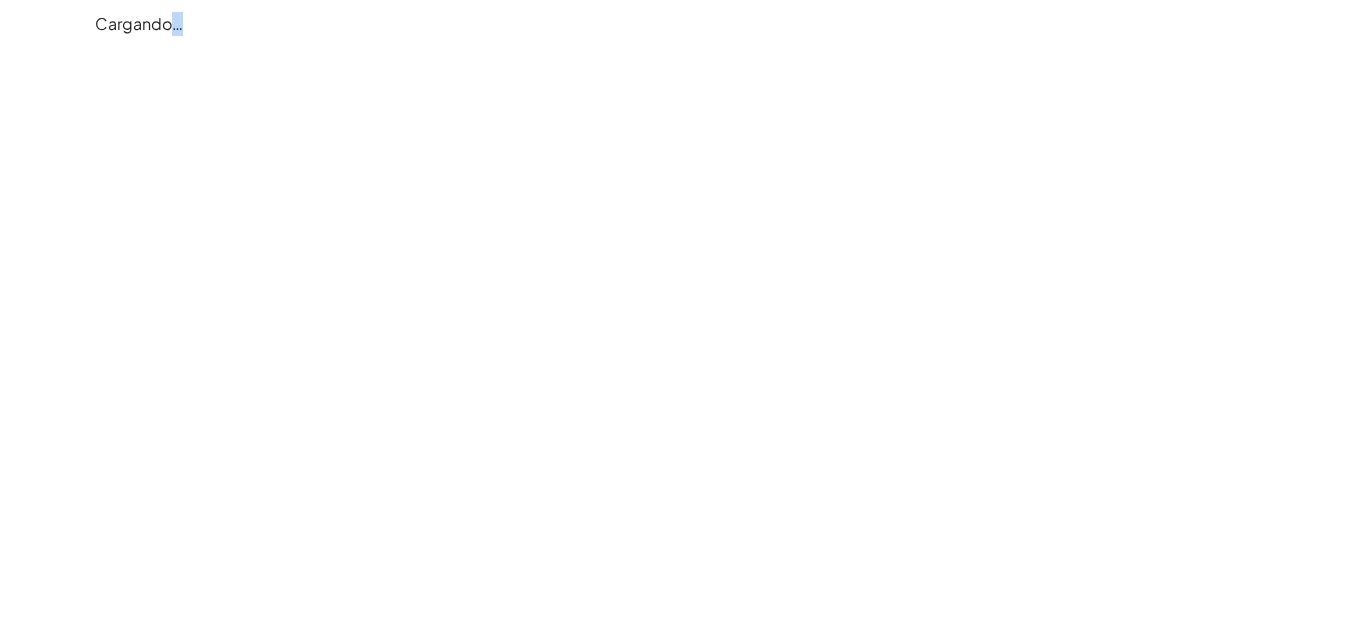 click on "Cargando…" 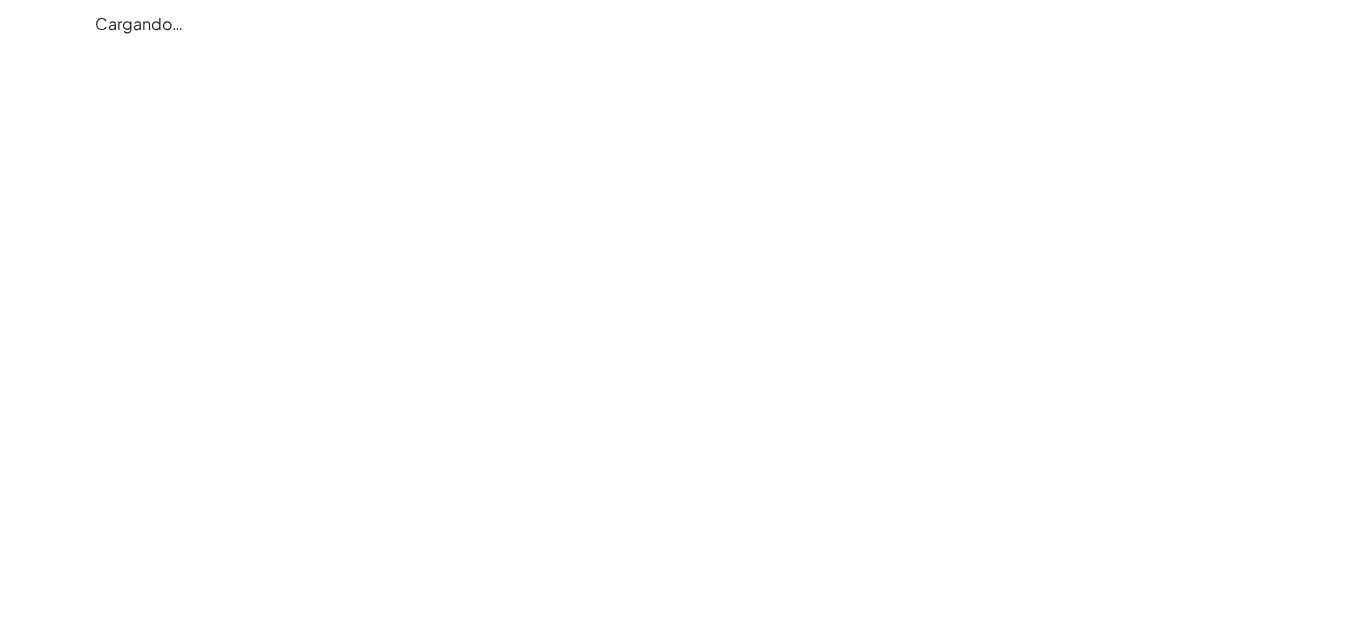 click on "Cargando…" at bounding box center (139, 23) 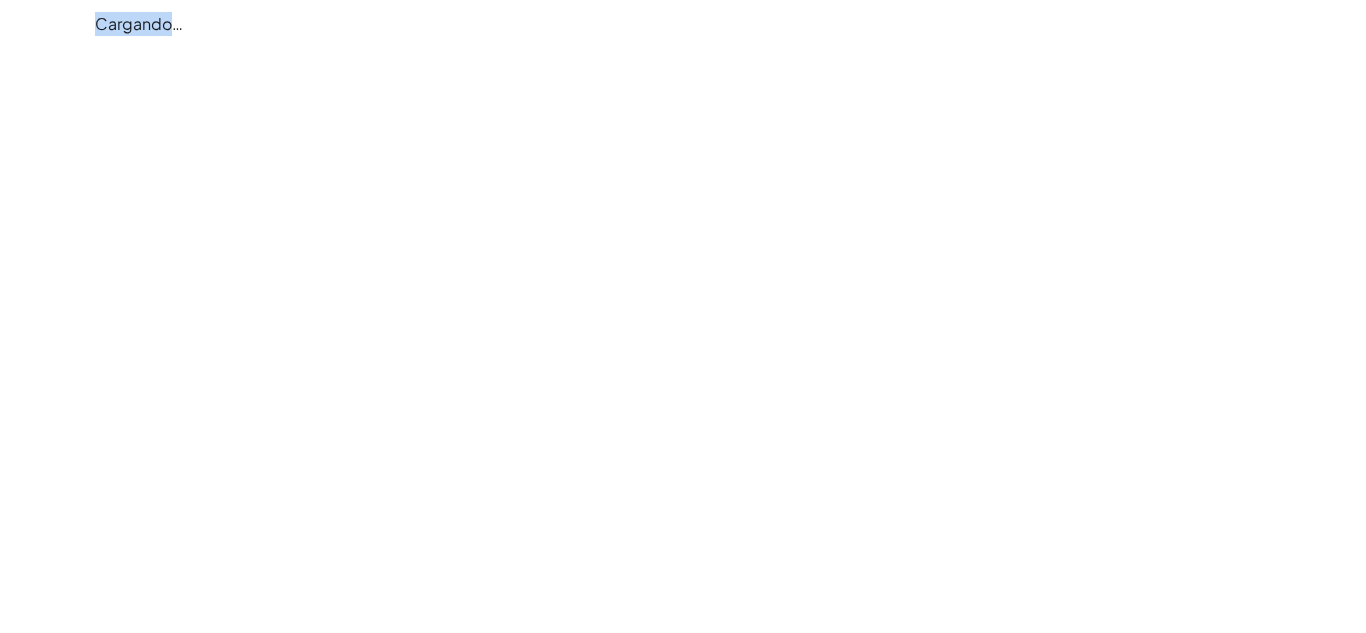 click on "Cargando…" at bounding box center (139, 23) 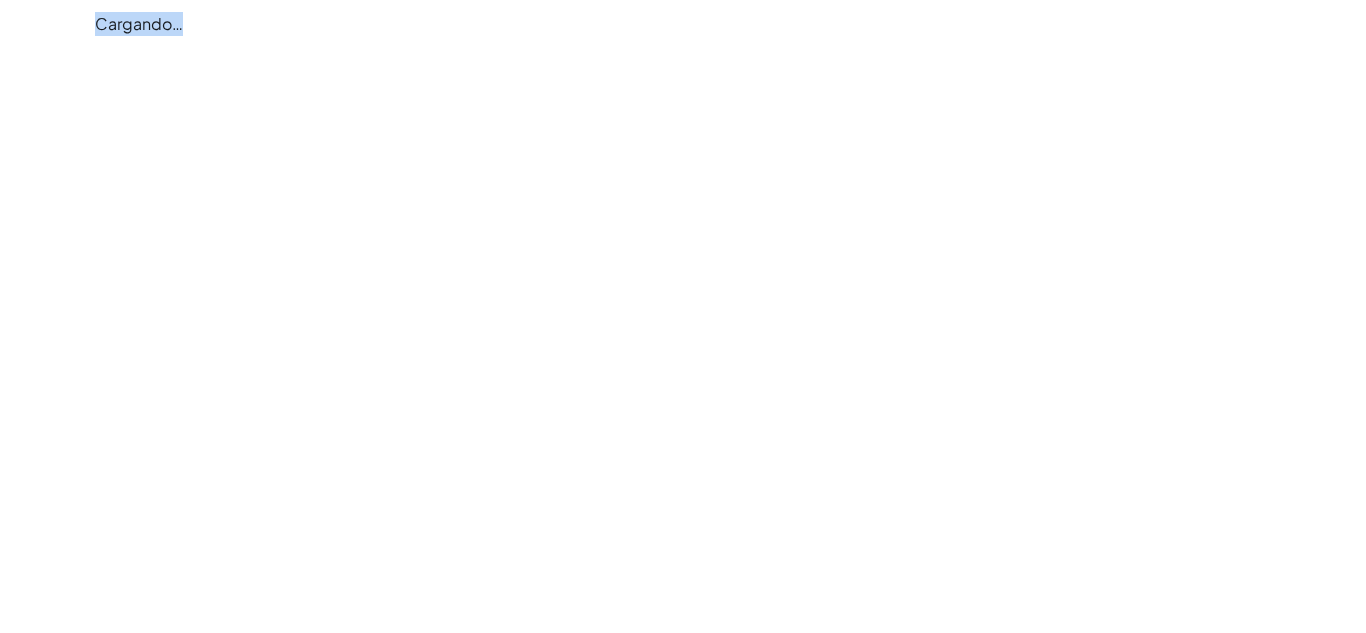 click on "Cargando…" at bounding box center (139, 23) 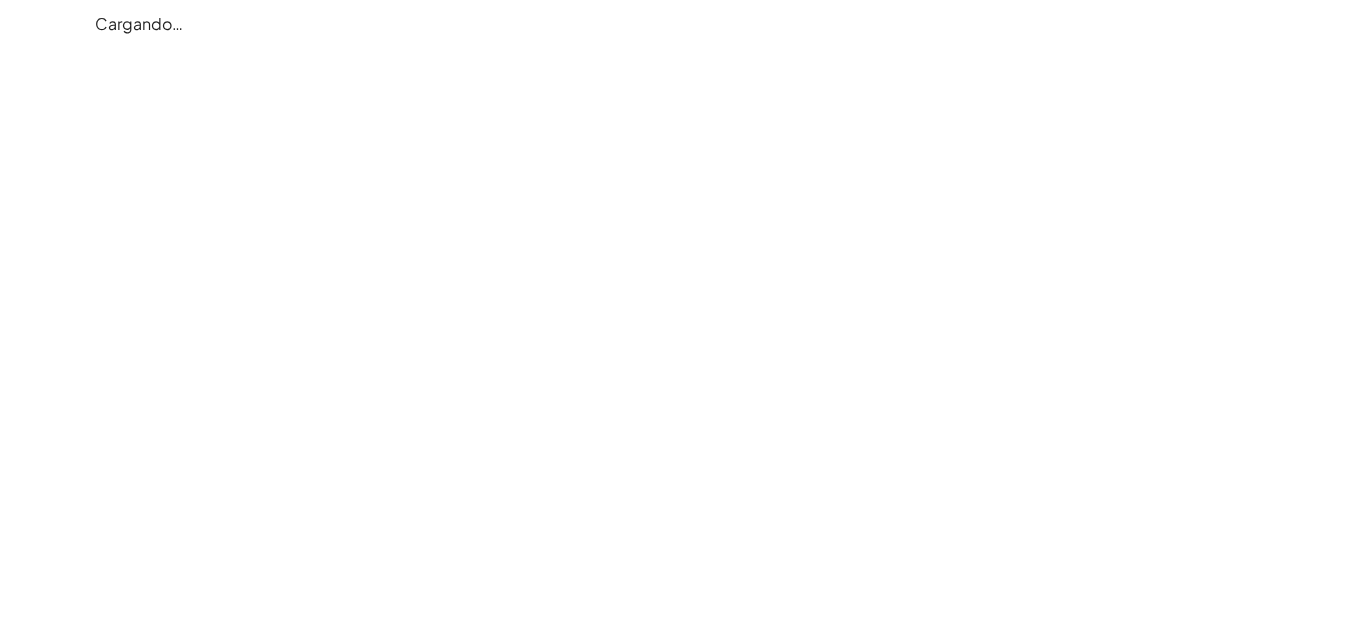 click on "Cargando…" at bounding box center (139, 23) 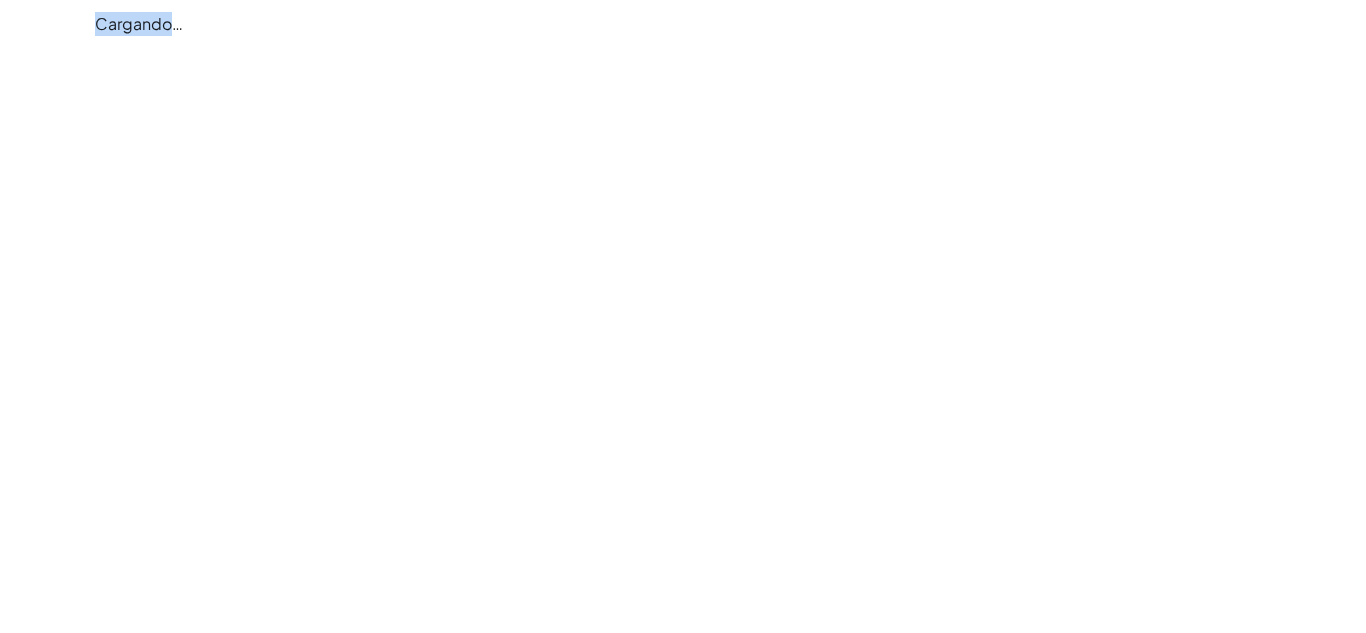 click on "Cargando…" at bounding box center [139, 23] 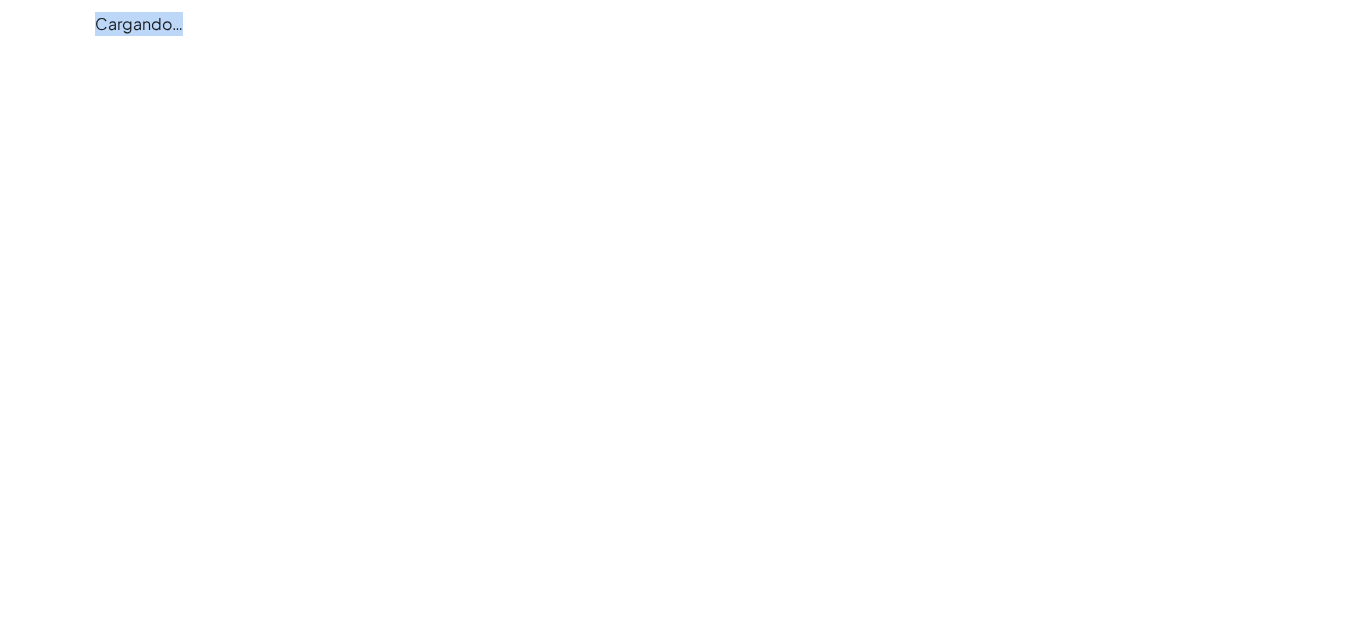 click on "Cargando…" at bounding box center [139, 23] 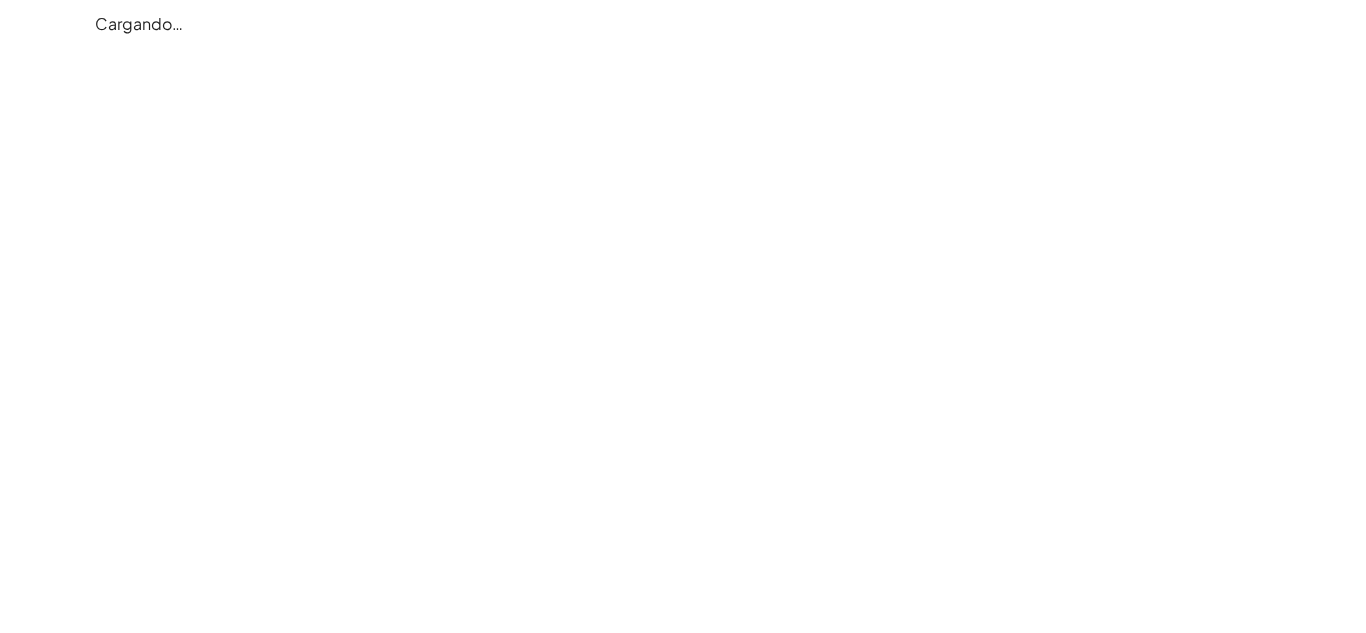 click on "Cargando…" at bounding box center [139, 23] 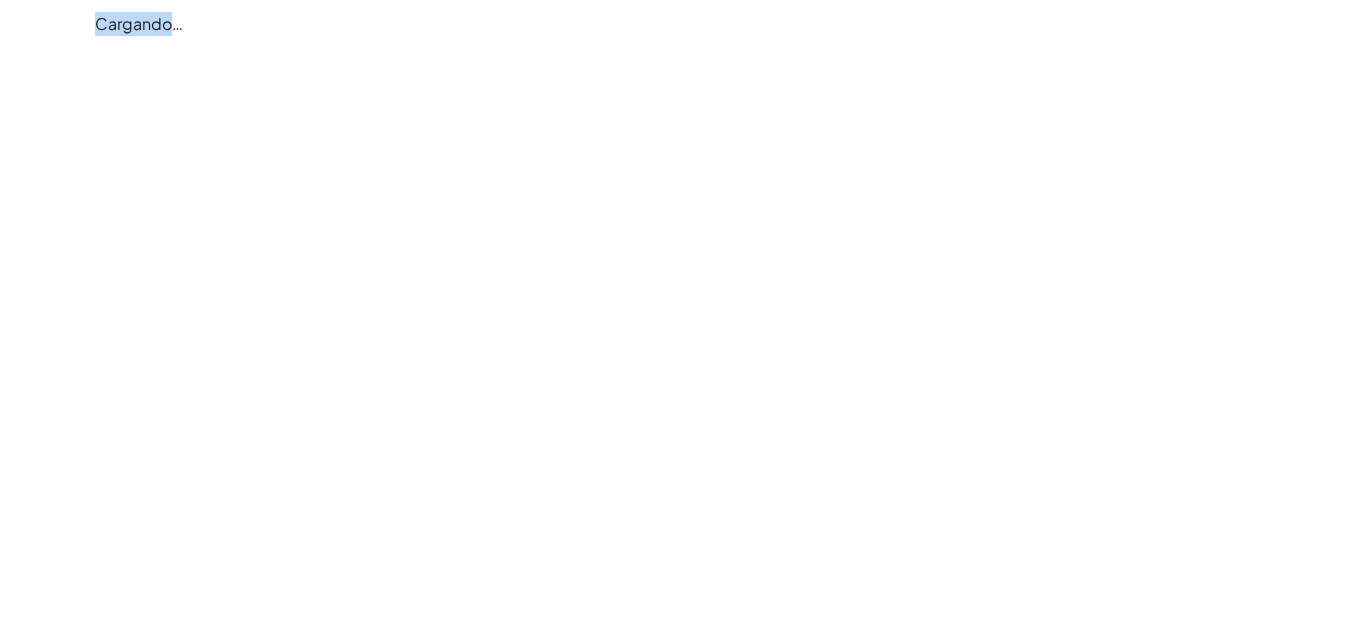 click on "Cargando…" at bounding box center (139, 23) 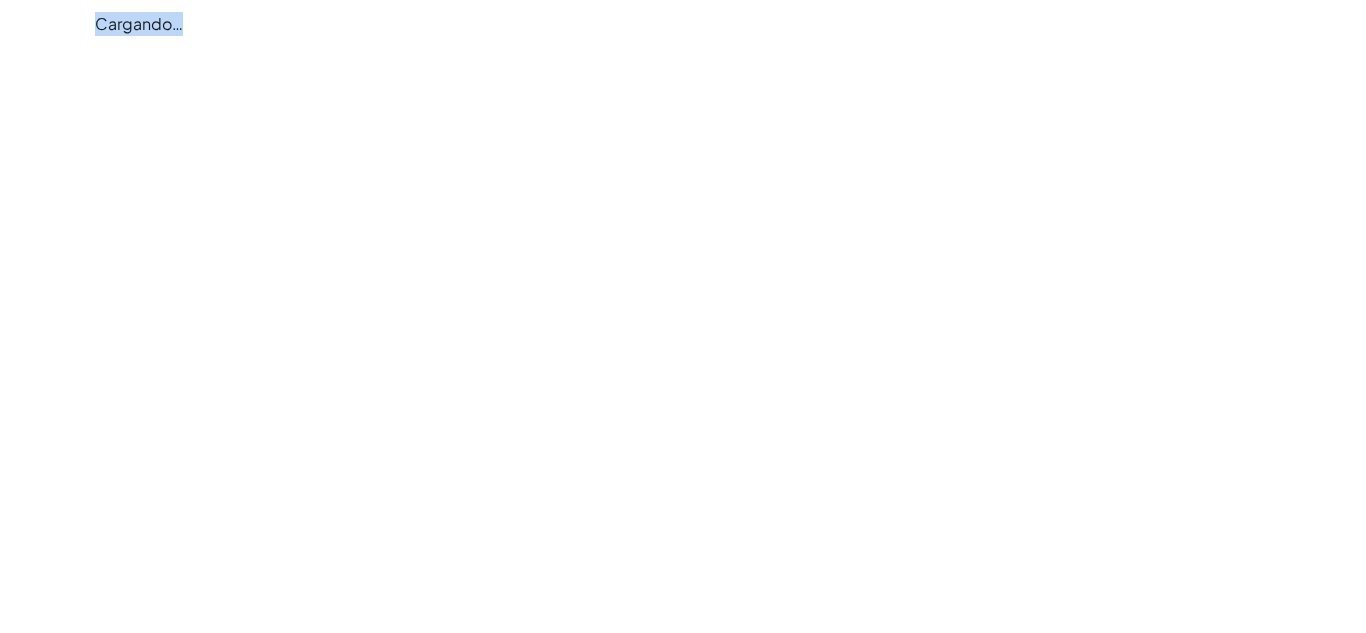 click on "Cargando…" at bounding box center (139, 23) 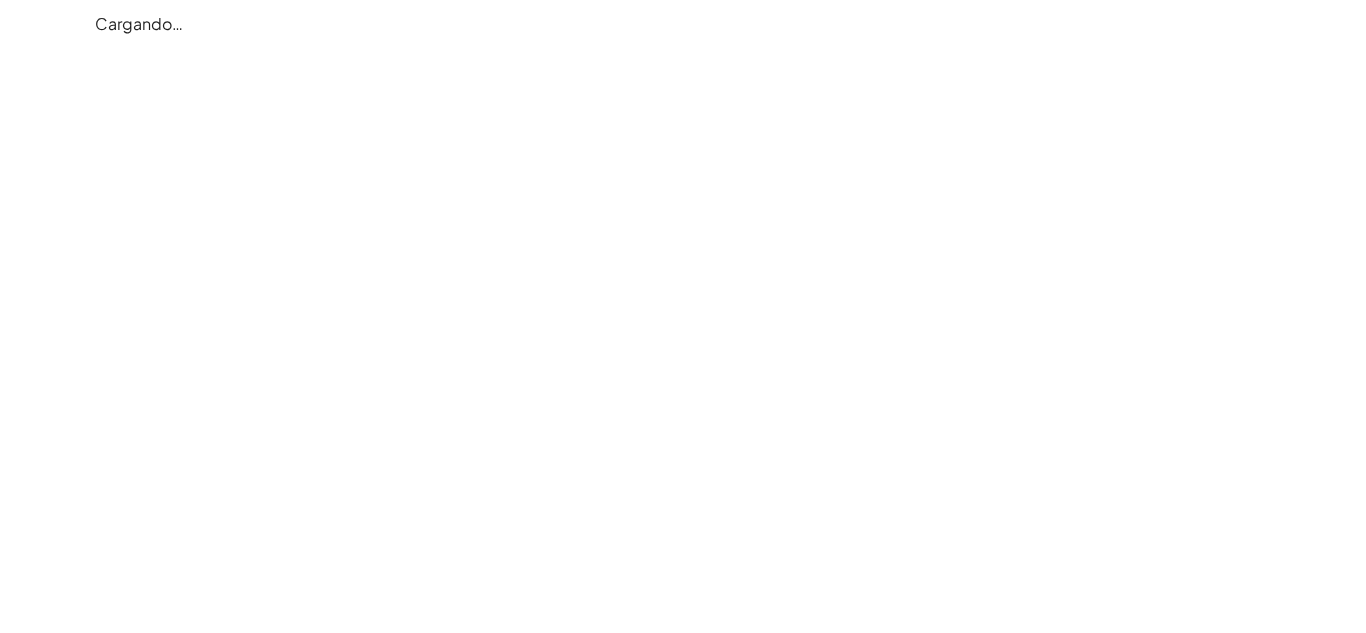 click on "Cargando…" 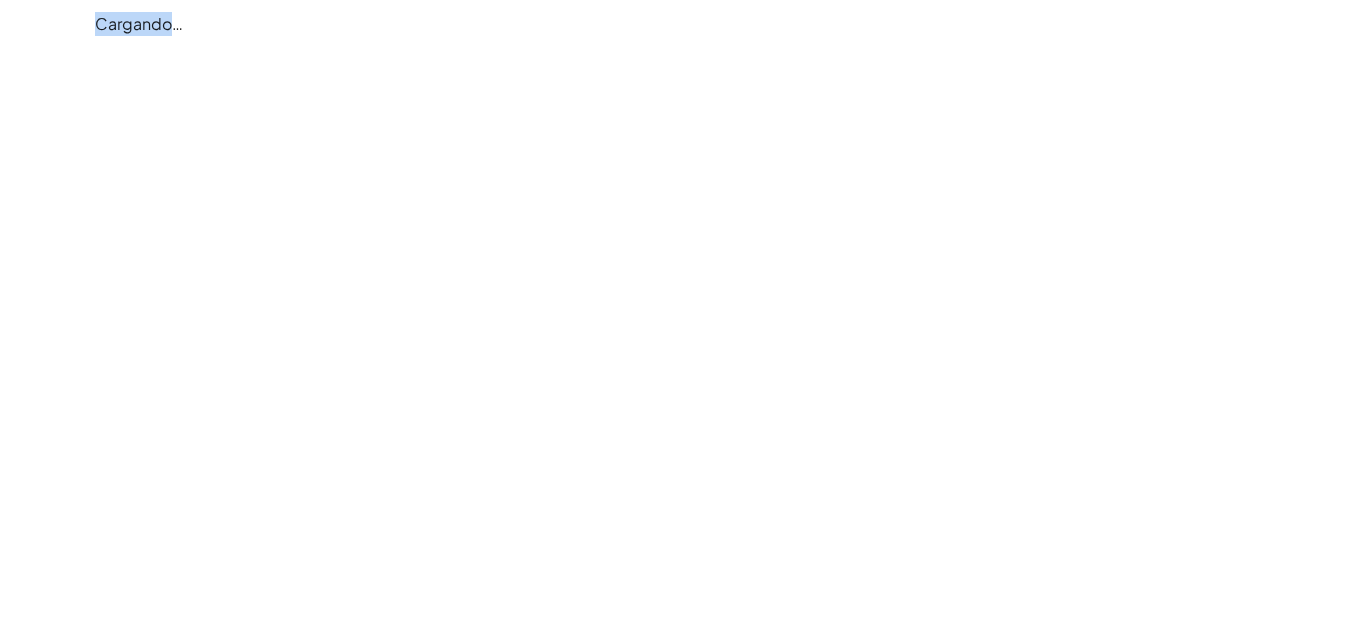 click on "Cargando…" at bounding box center [139, 23] 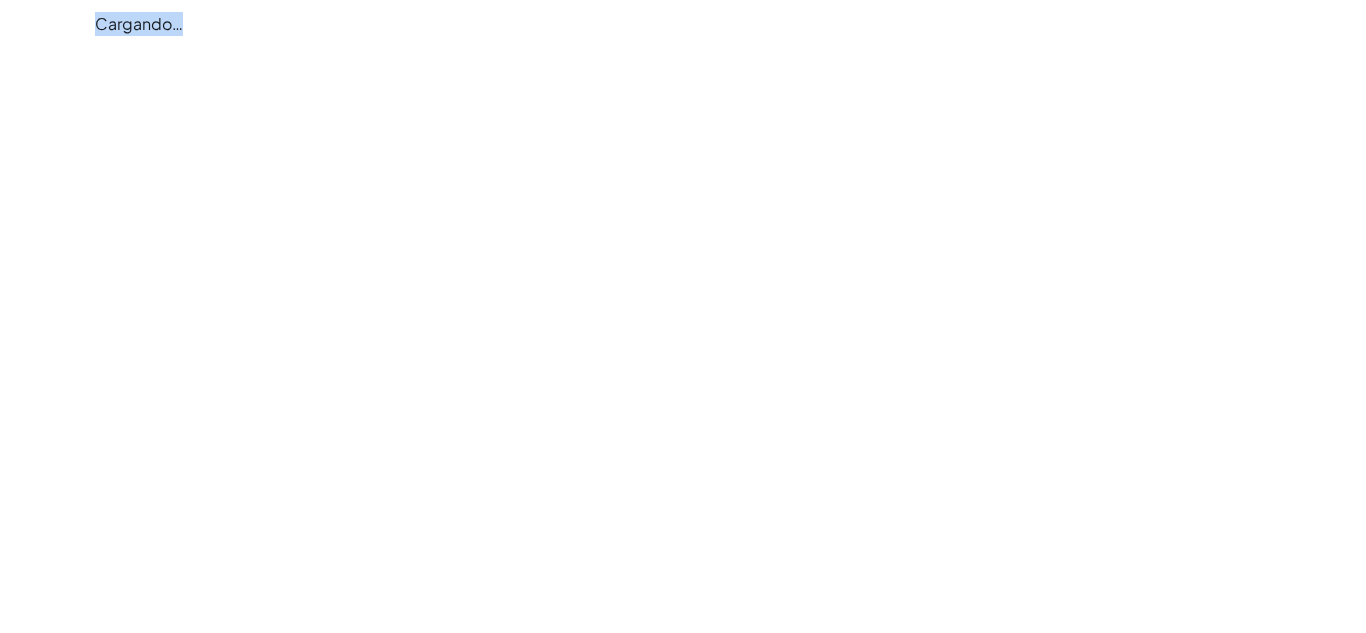 click on "Cargando…" at bounding box center [139, 23] 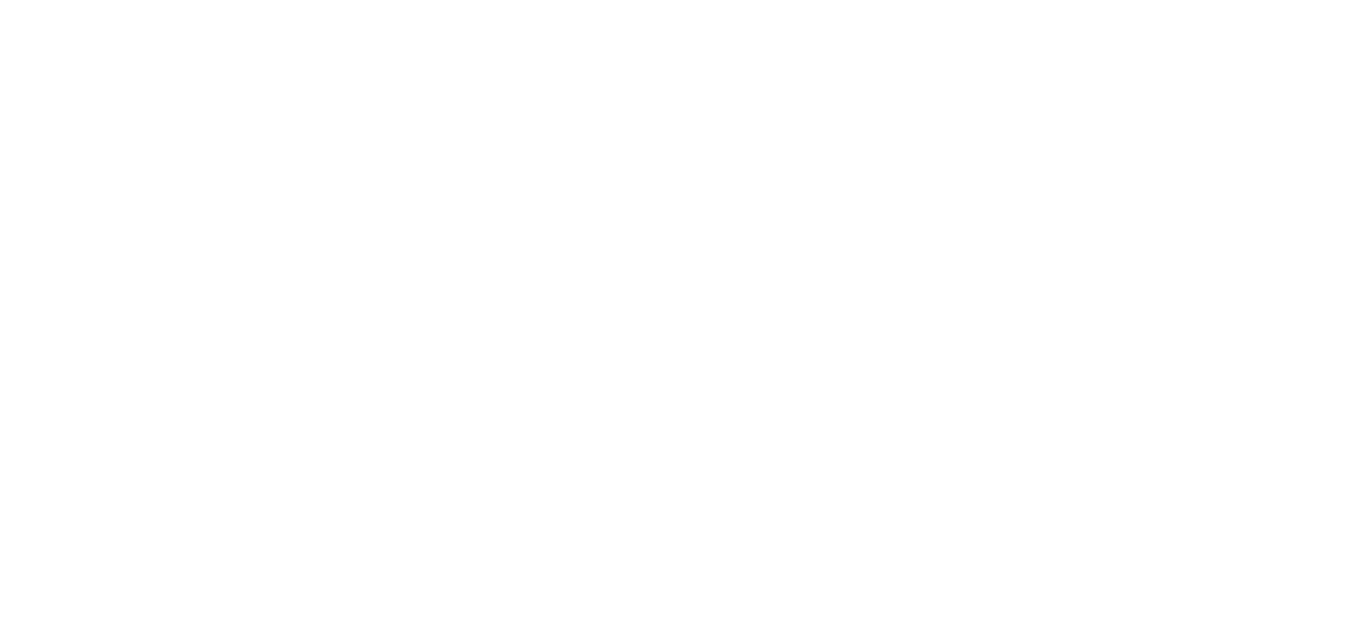 scroll, scrollTop: 0, scrollLeft: 0, axis: both 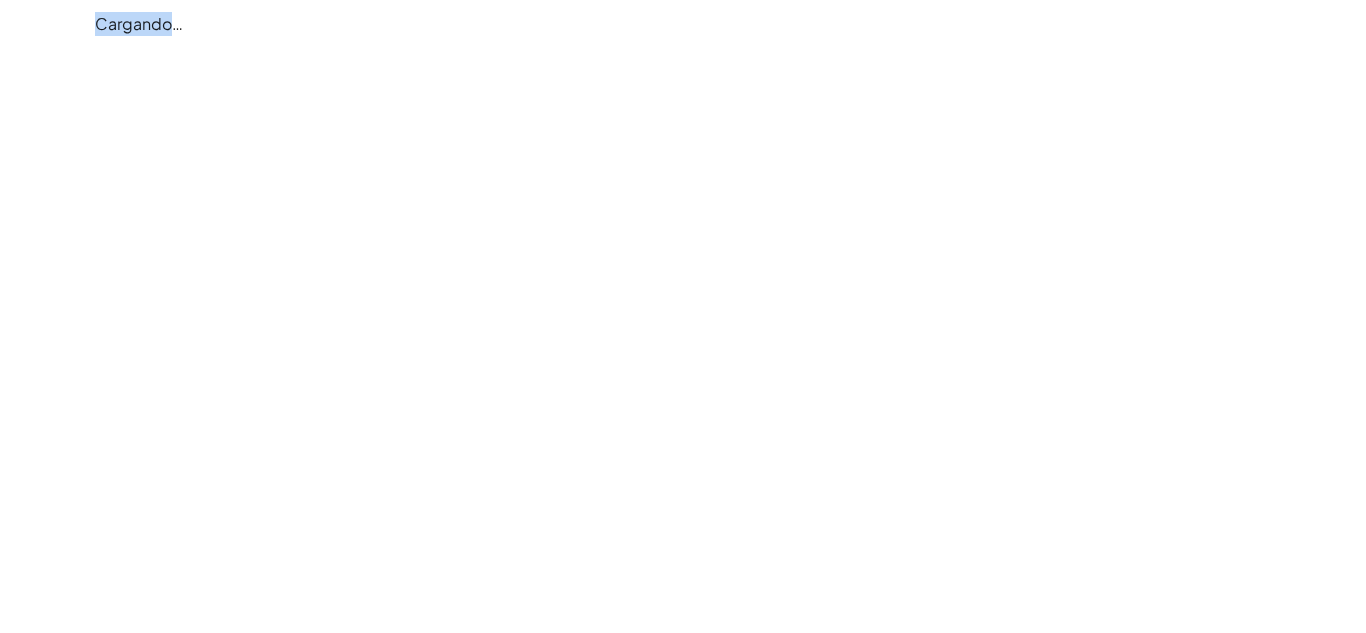 drag, startPoint x: 173, startPoint y: 19, endPoint x: 88, endPoint y: 26, distance: 85.28775 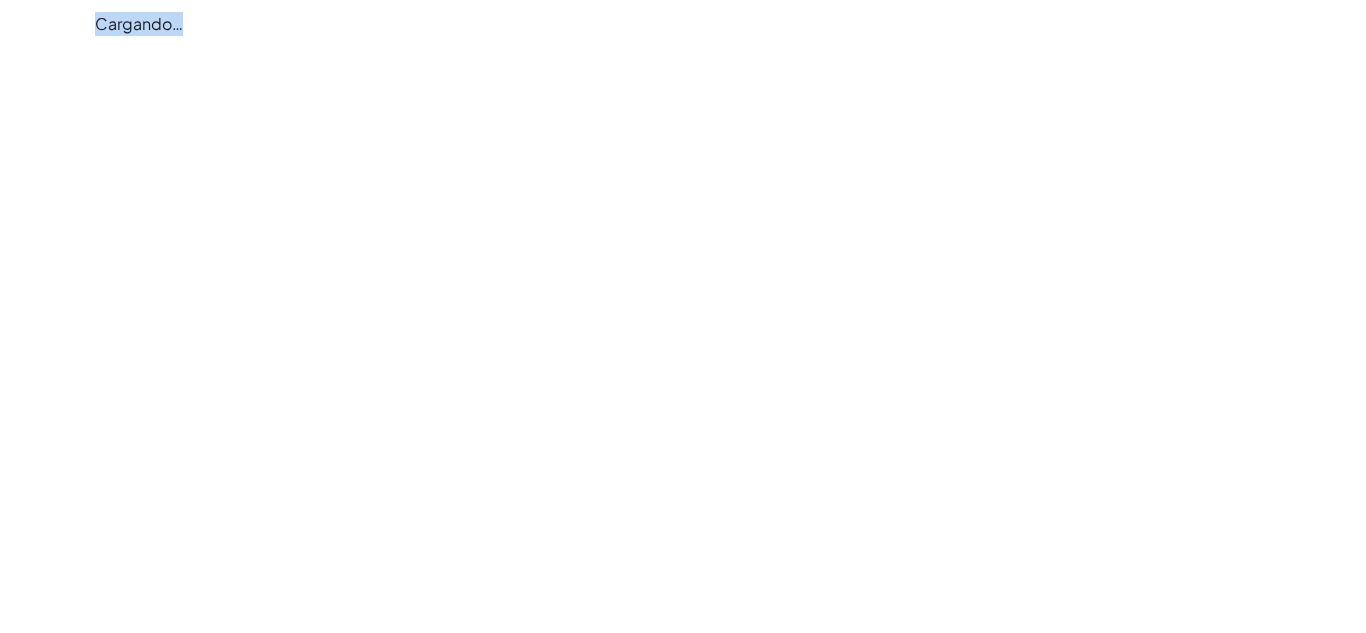 drag, startPoint x: 88, startPoint y: 26, endPoint x: 141, endPoint y: 26, distance: 53 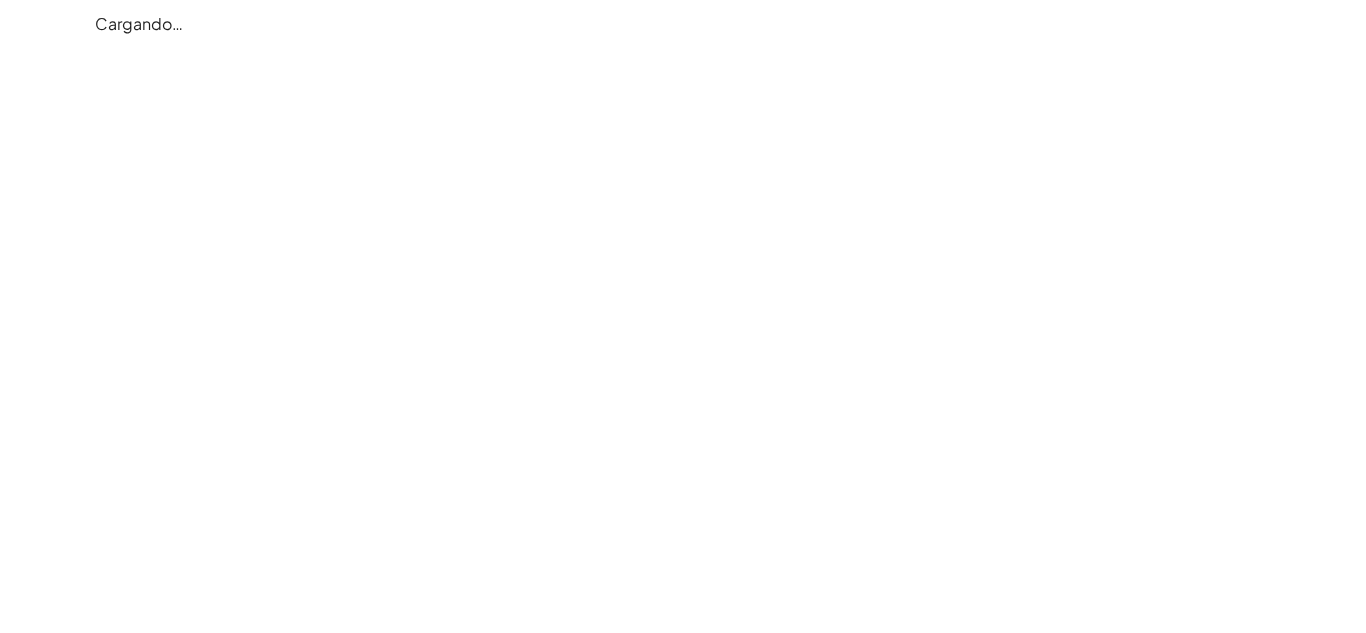 click on "Cargando…" at bounding box center (139, 23) 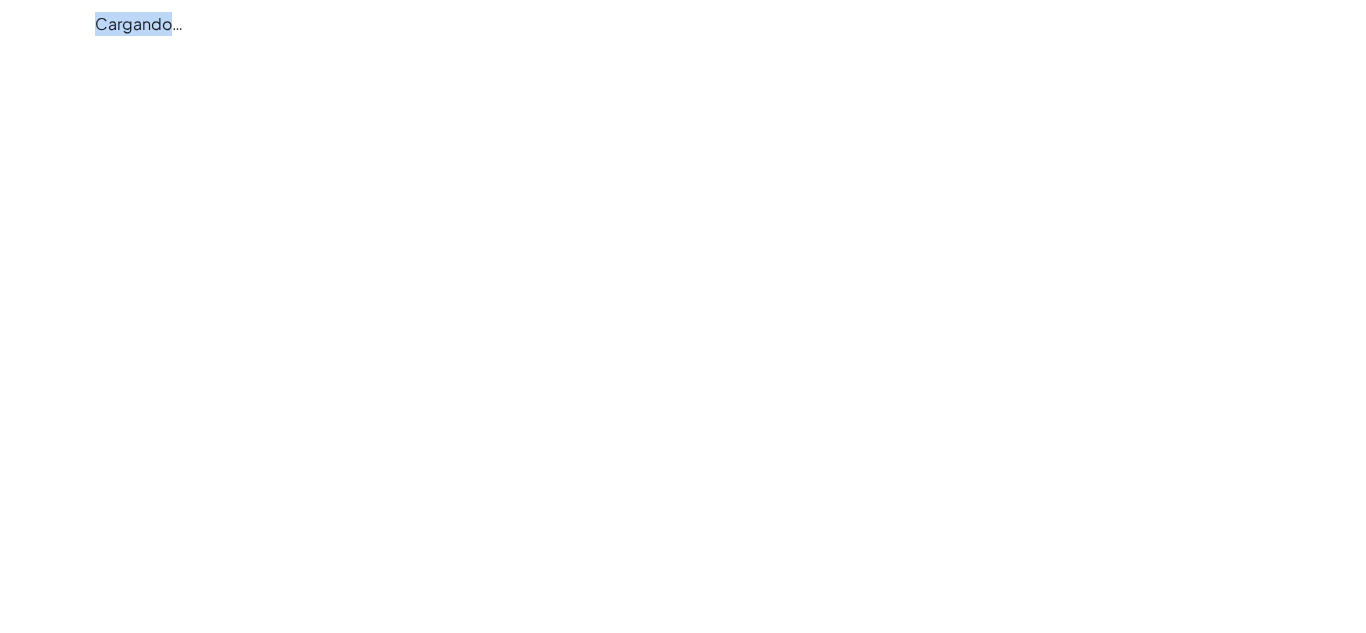 click on "Cargando…" at bounding box center (139, 23) 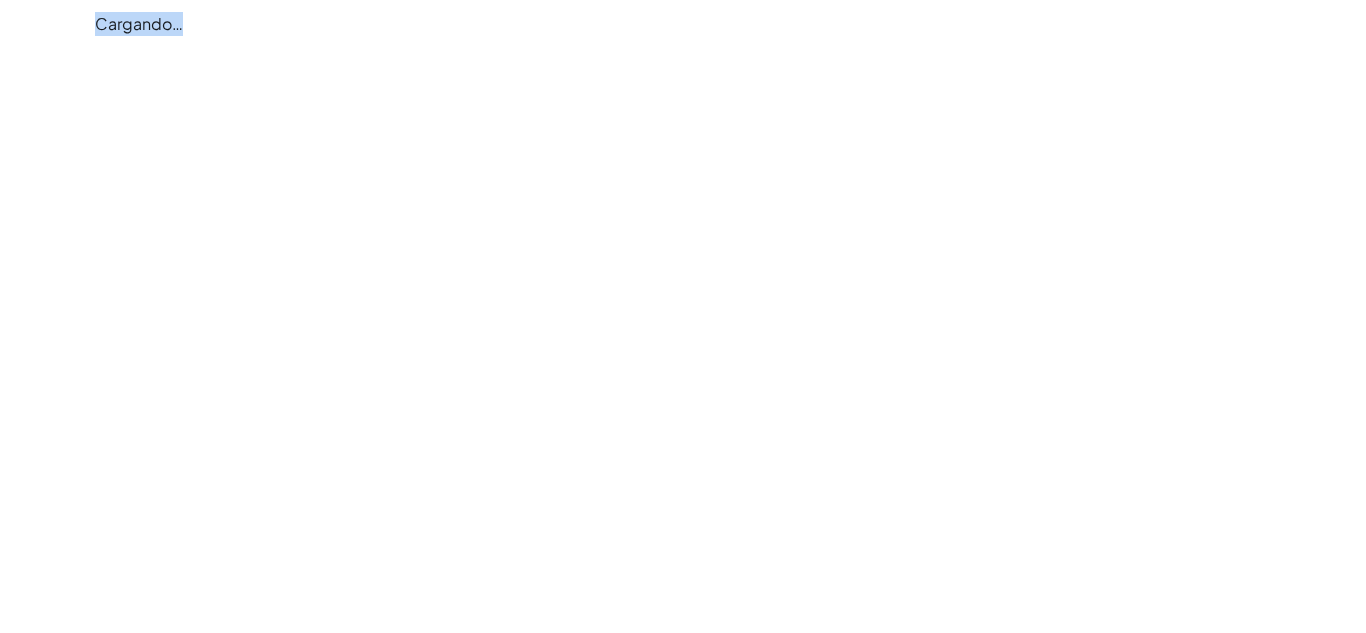 click on "Cargando…" at bounding box center [139, 23] 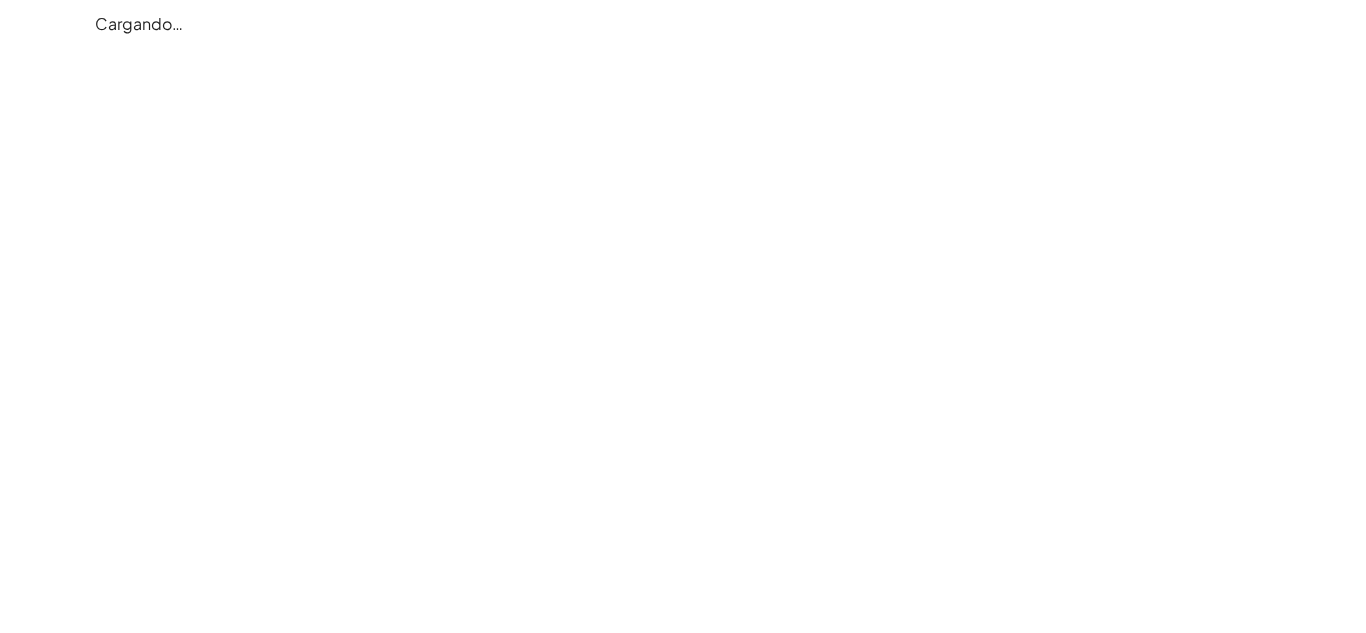 drag, startPoint x: 142, startPoint y: 43, endPoint x: 147, endPoint y: 27, distance: 16.763054 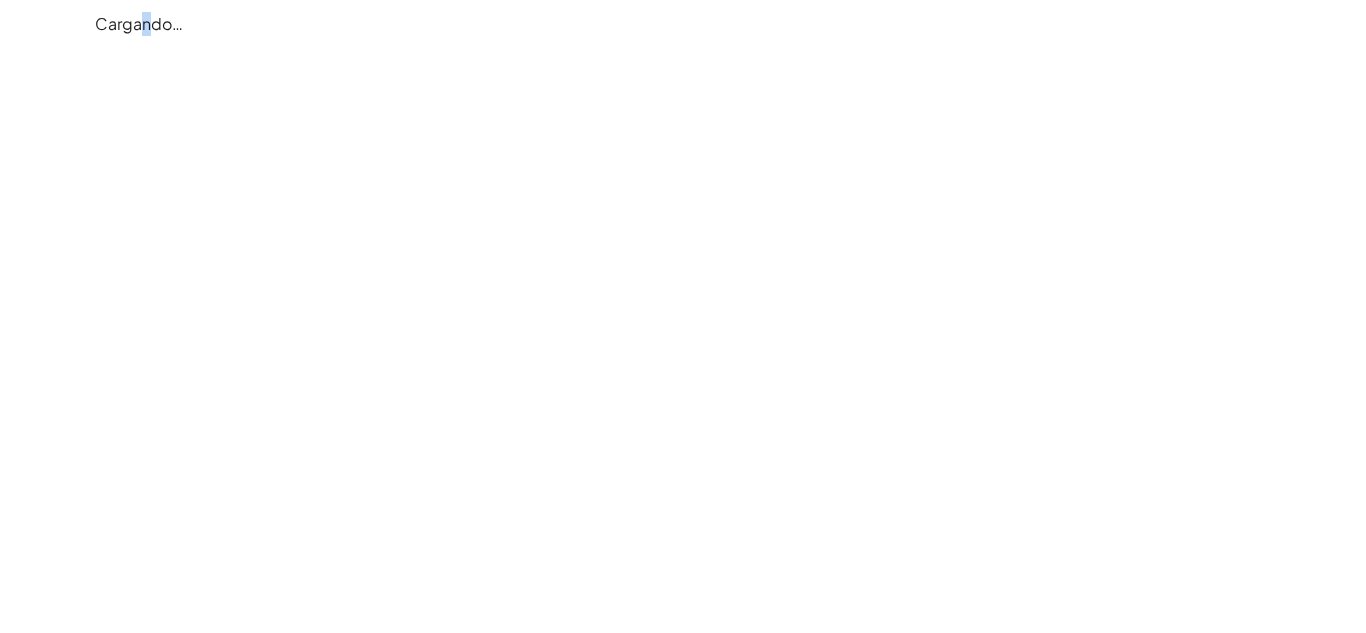 click on "Cargando…" at bounding box center (139, 23) 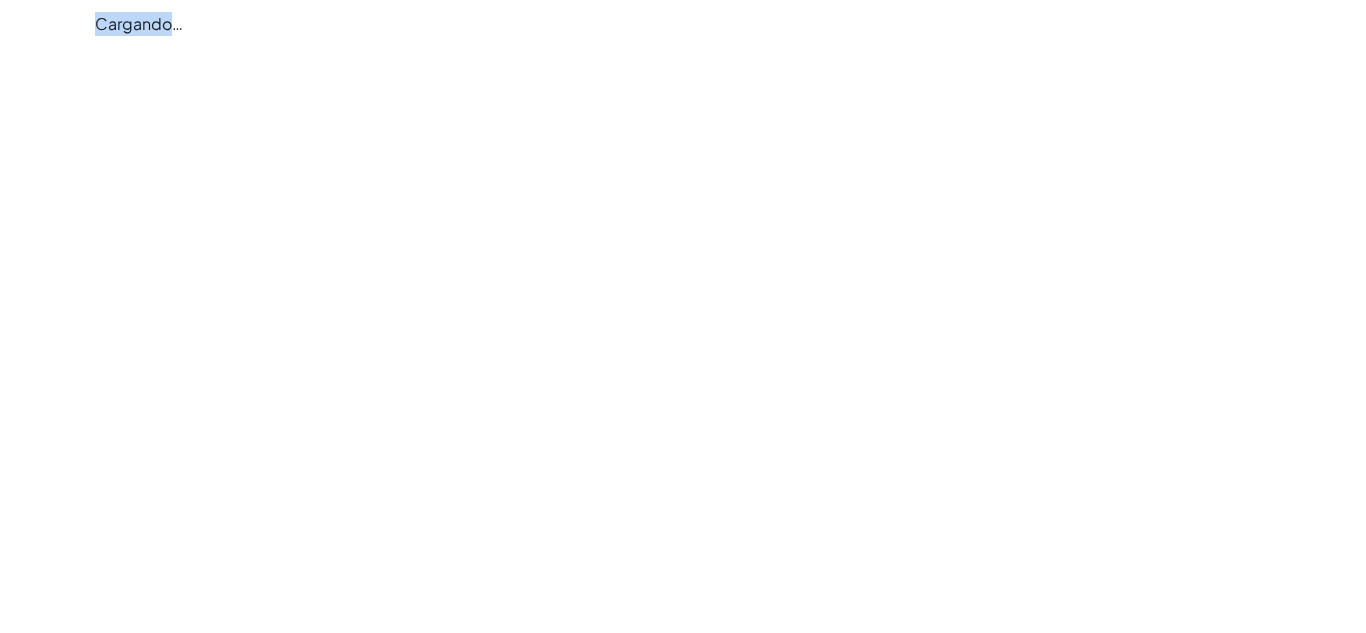 click on "Cargando…" at bounding box center [139, 23] 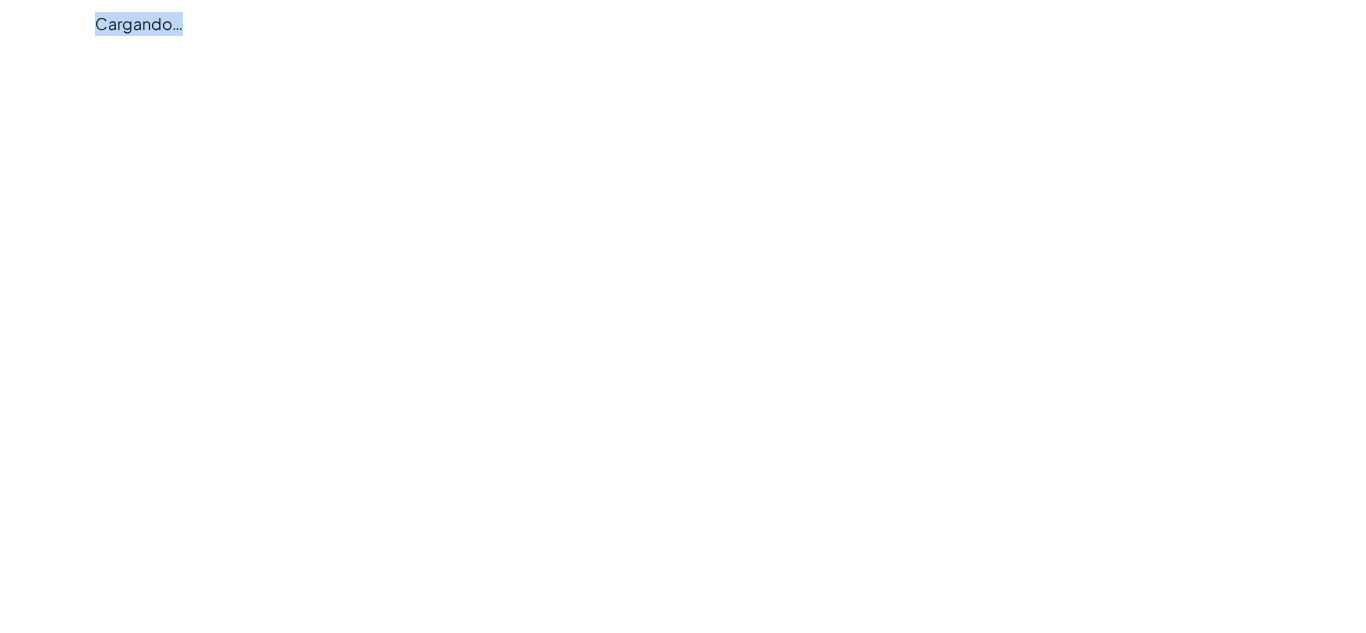 click on "Cargando…" at bounding box center [139, 23] 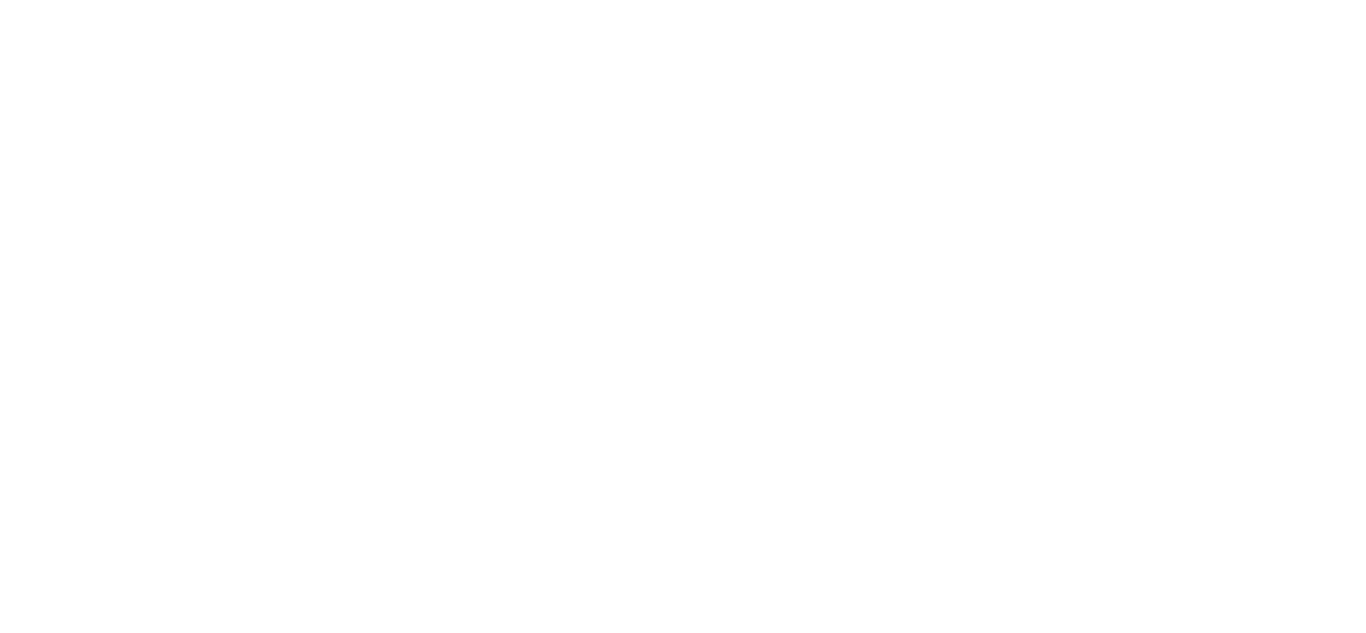 scroll, scrollTop: 0, scrollLeft: 0, axis: both 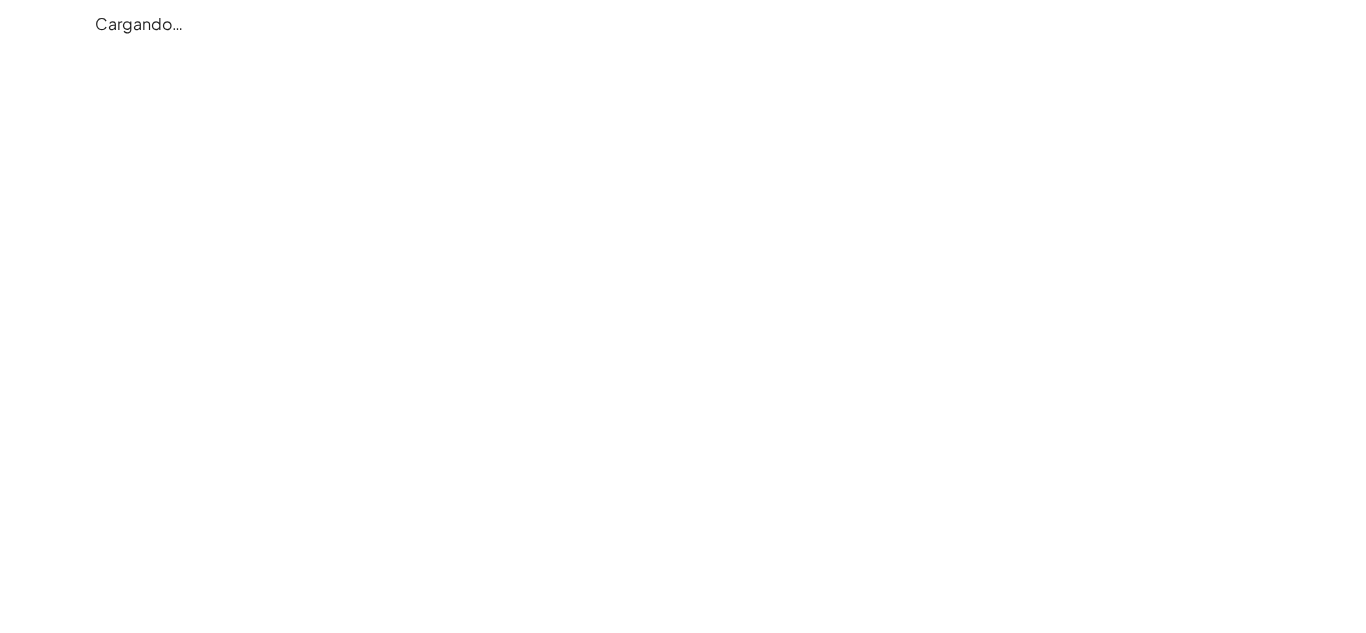 click on "Cargando…" at bounding box center [139, 23] 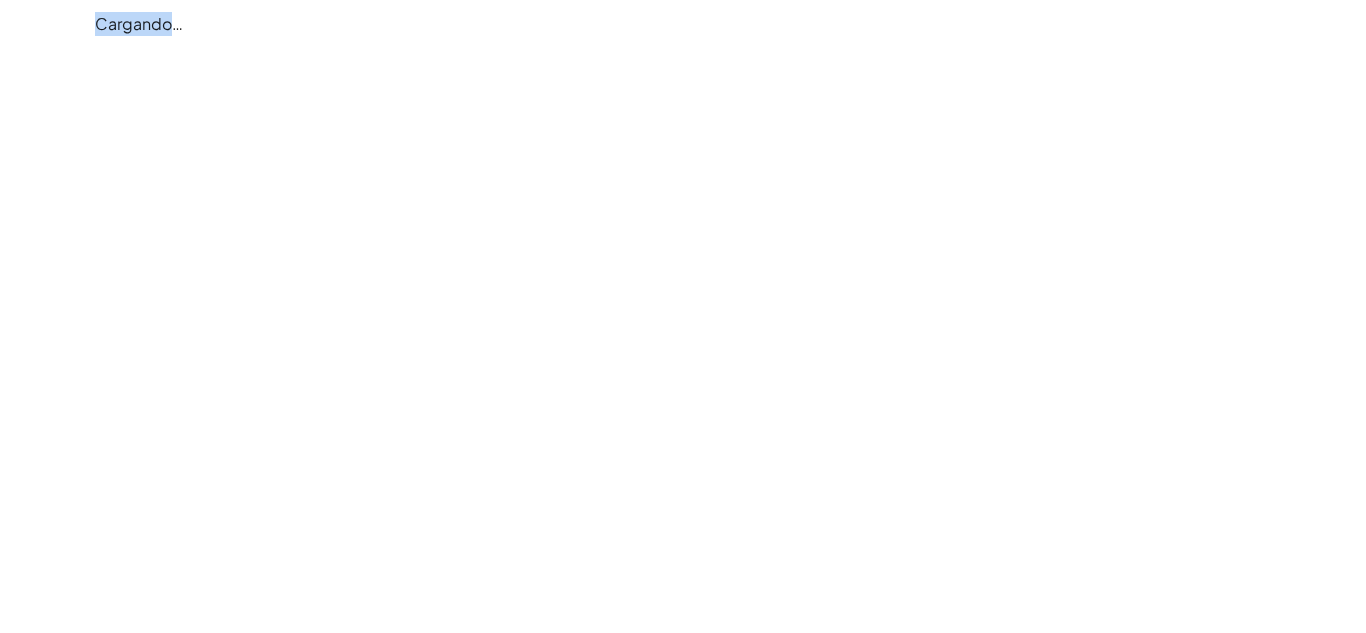 click on "Cargando…" at bounding box center [139, 23] 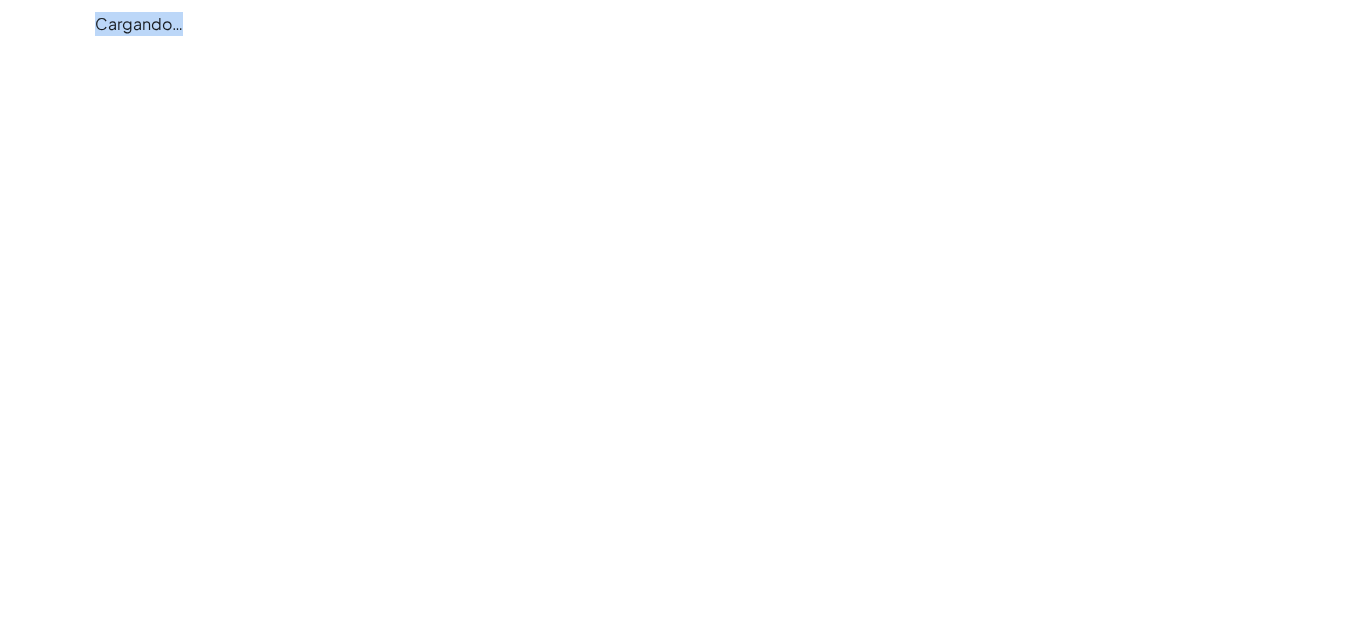 click on "Cargando…" at bounding box center [139, 23] 